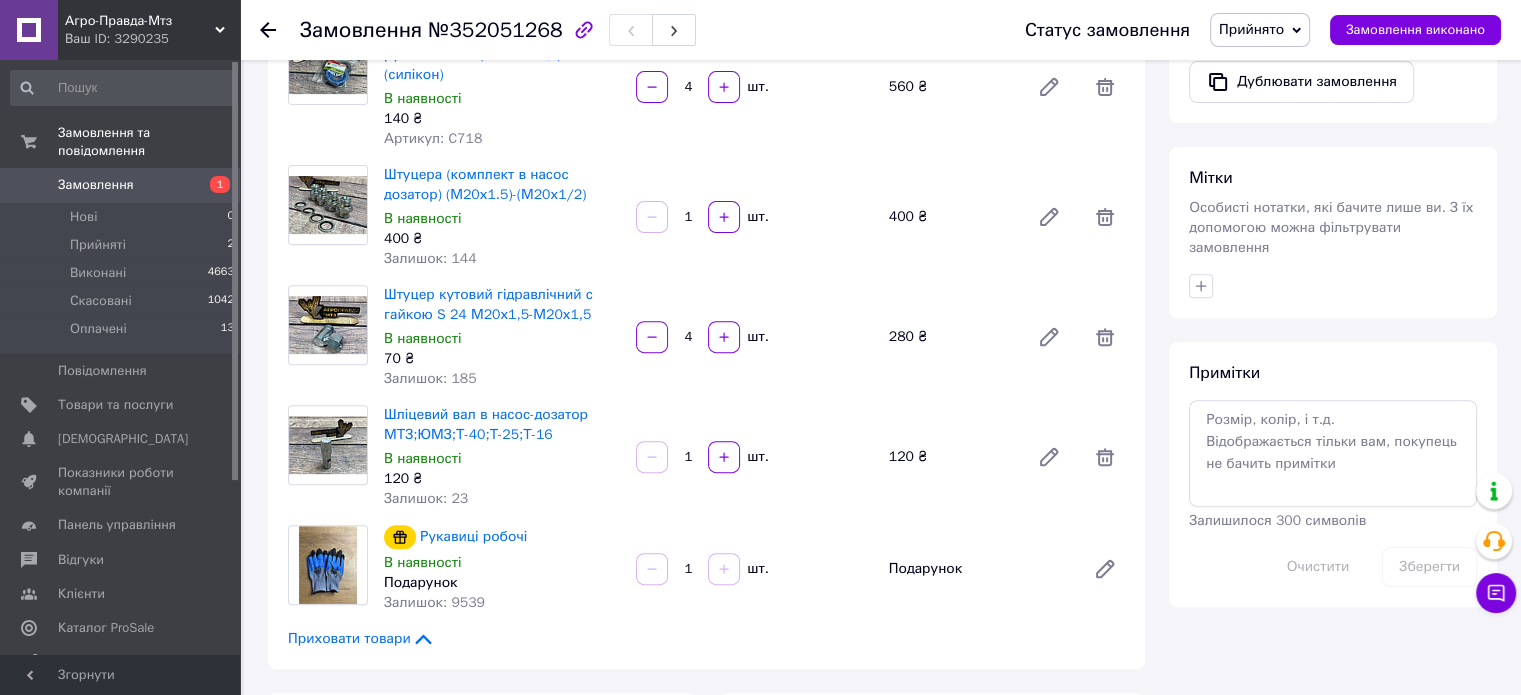 scroll, scrollTop: 1200, scrollLeft: 0, axis: vertical 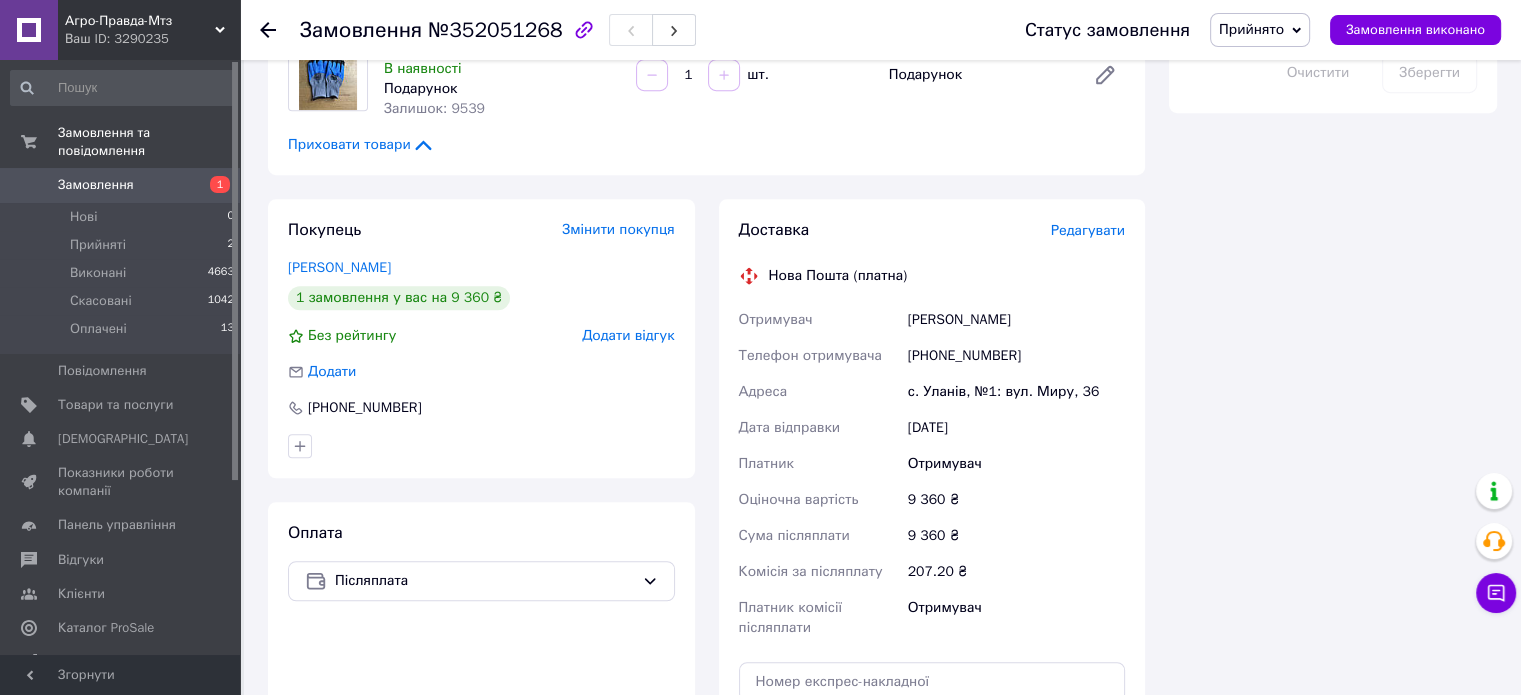 drag, startPoint x: 904, startPoint y: 255, endPoint x: 1083, endPoint y: 258, distance: 179.02513 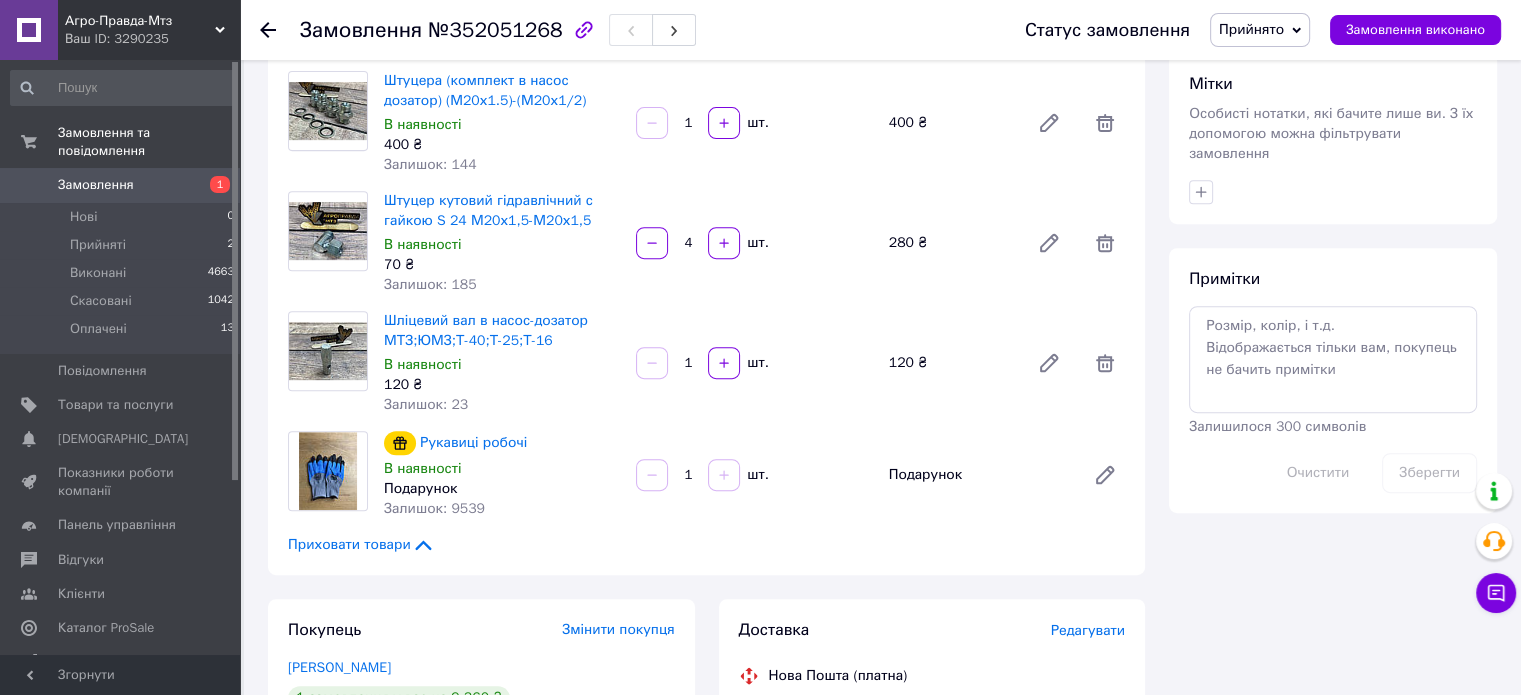 scroll, scrollTop: 400, scrollLeft: 0, axis: vertical 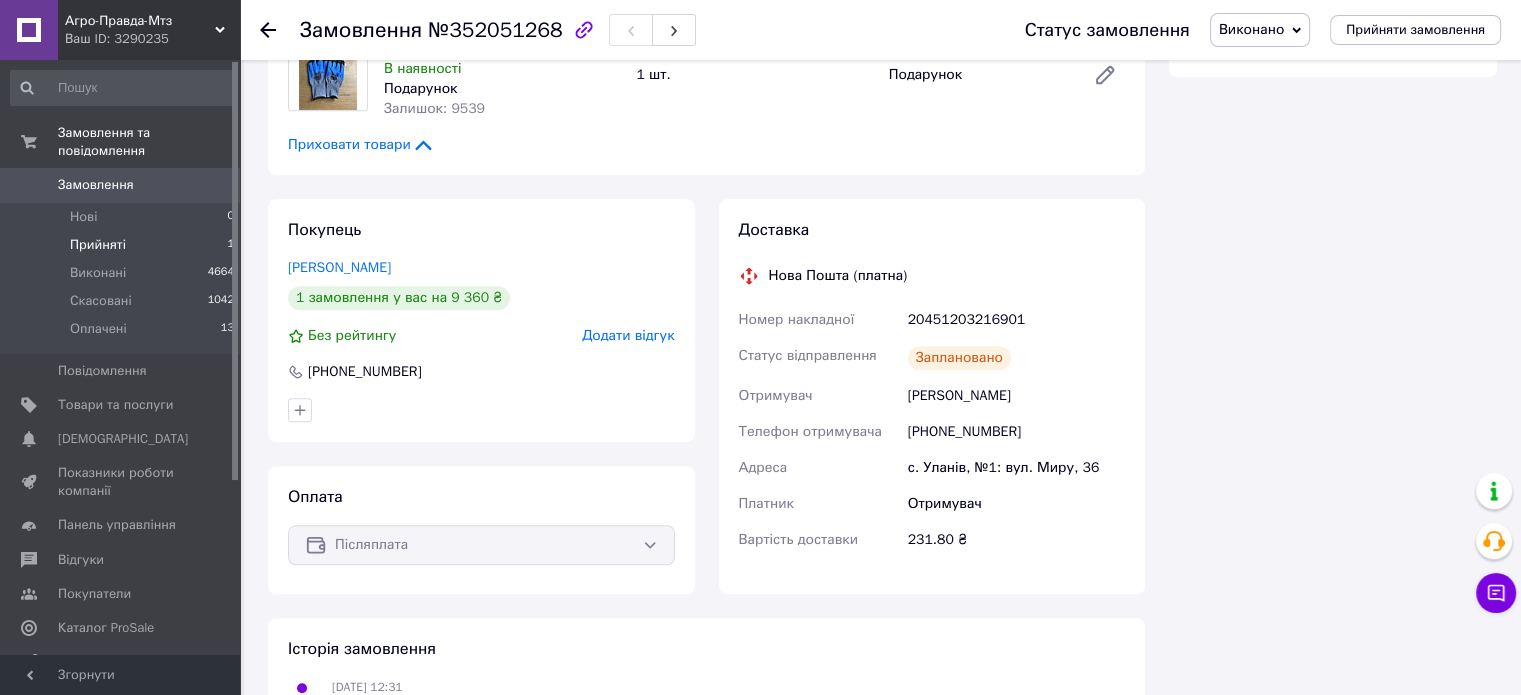 click on "Прийняті 1" at bounding box center [123, 245] 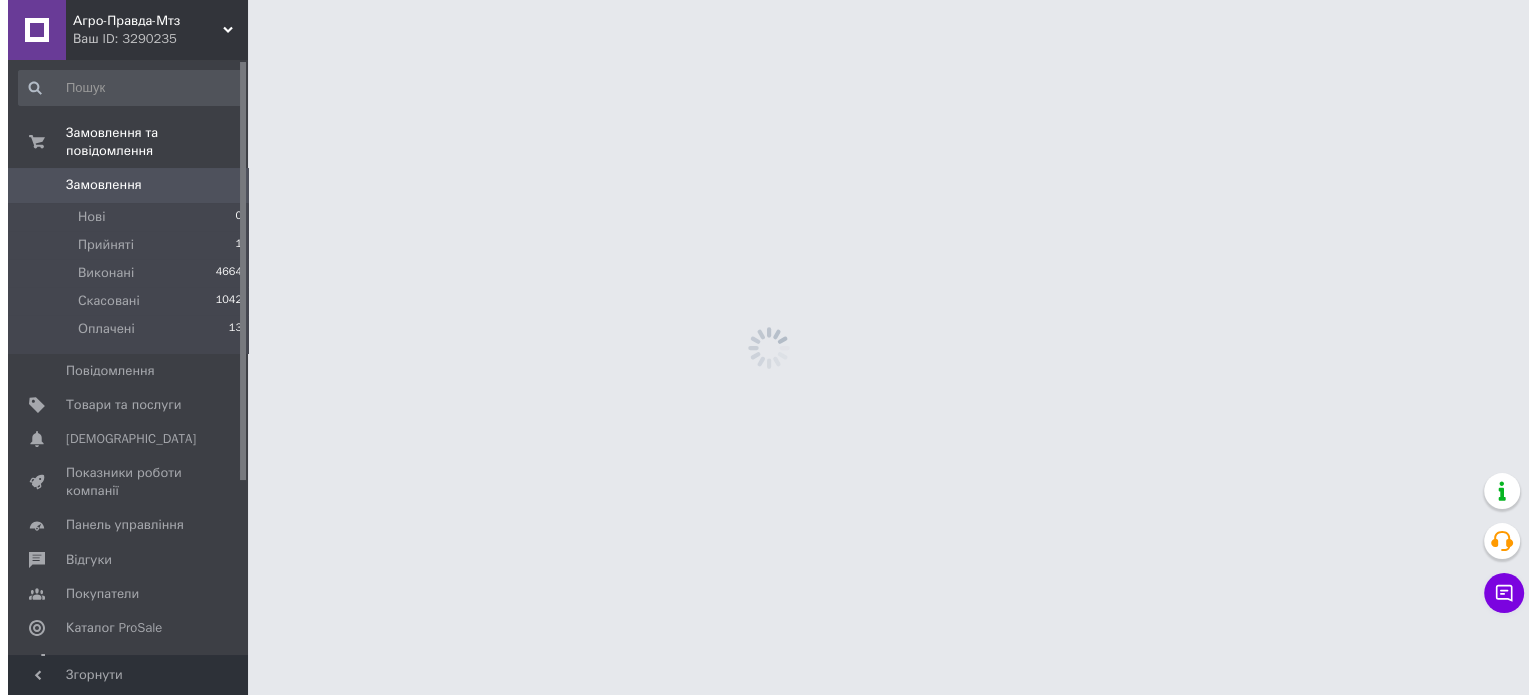 scroll, scrollTop: 0, scrollLeft: 0, axis: both 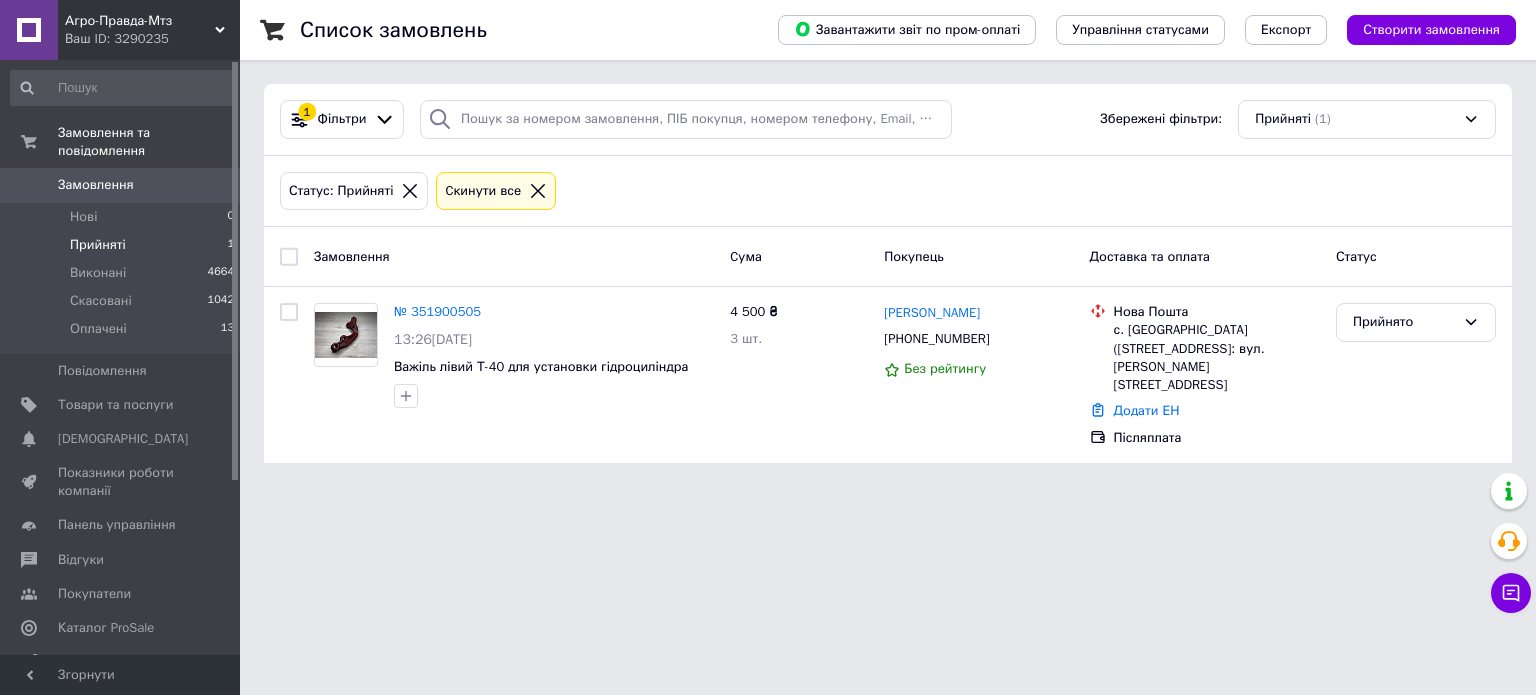 click on "Агро-Правда-Мтз Ваш ID: 3290235 Сайт Агро-Правда-Мтз Кабінет покупця Перевірити стан системи Сторінка на порталі Довідка Вийти Замовлення та повідомлення Замовлення 0 Нові 0 Прийняті 1 Виконані 4664 Скасовані 1042 Оплачені 13 Повідомлення 0 Товари та послуги Сповіщення 0 0 Показники роботи компанії Панель управління Відгуки Покупатели Каталог ProSale Аналітика Інструменти веб-майстра та SEO Управління сайтом Гаманець компанії Маркет Налаштування Тарифи та рахунки Prom мікс 1 000 Згорнути
Список замовлень   1 (1)" at bounding box center [768, 243] 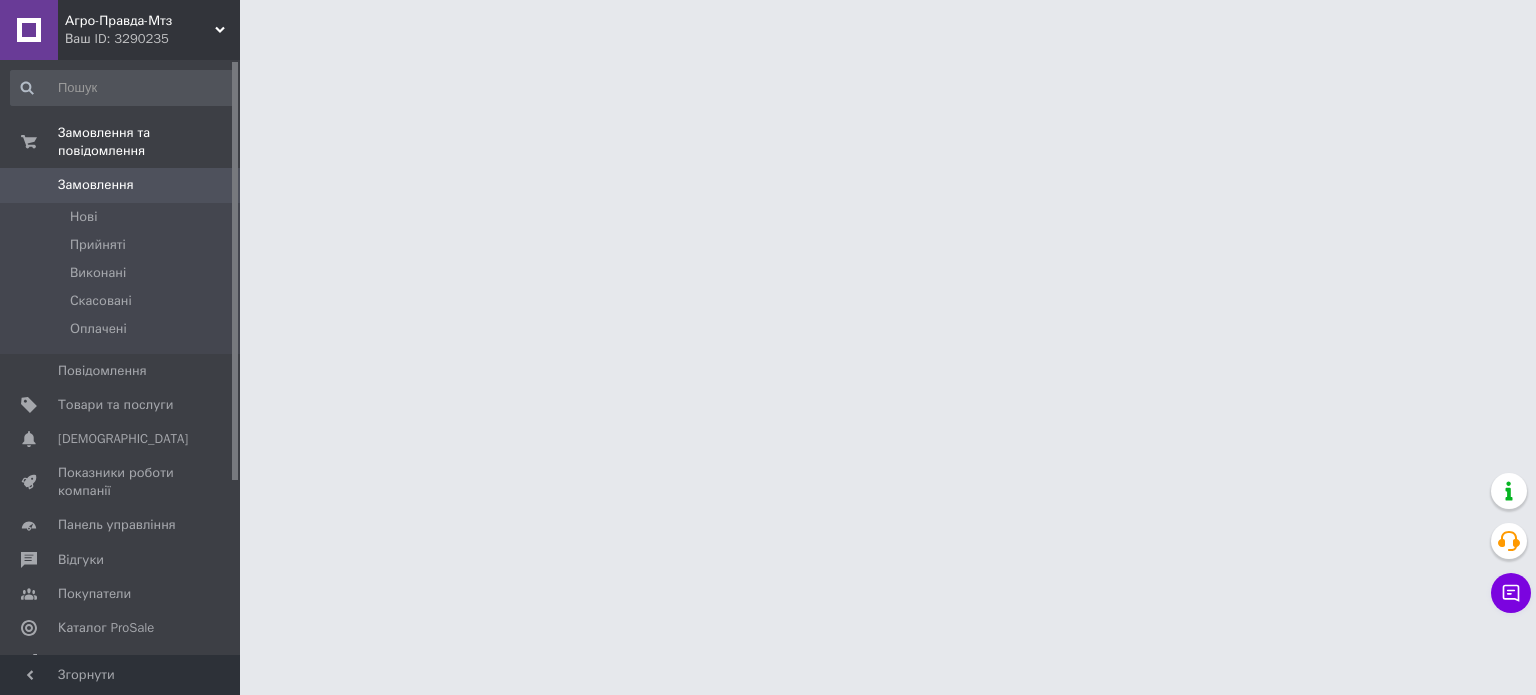 scroll, scrollTop: 0, scrollLeft: 0, axis: both 